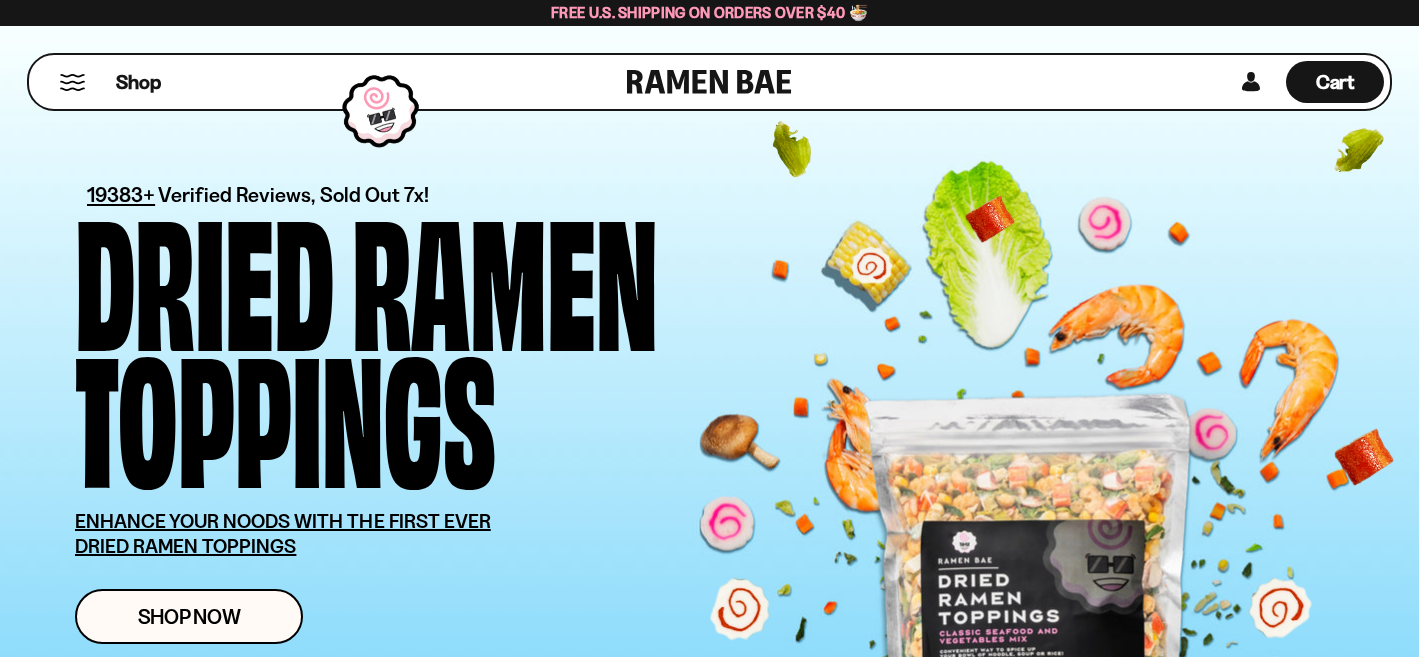 scroll, scrollTop: 0, scrollLeft: 0, axis: both 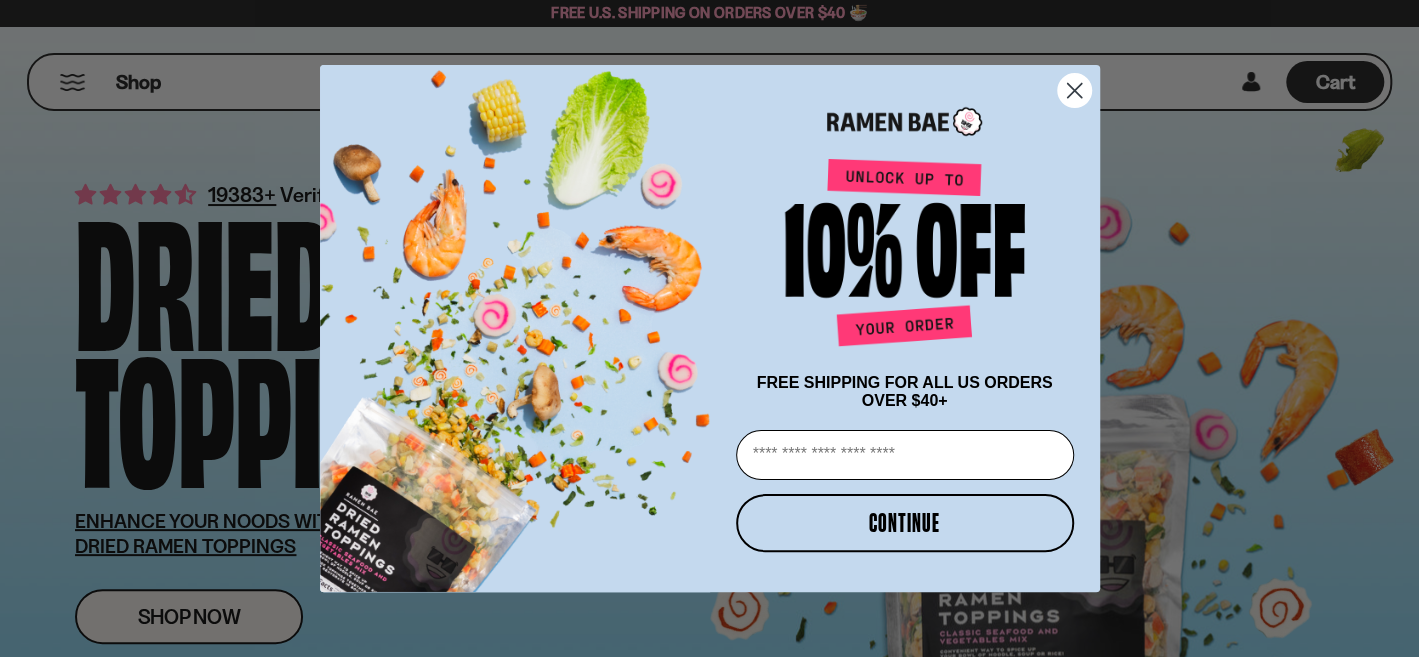 click on "[EMAIL]" at bounding box center [905, 455] 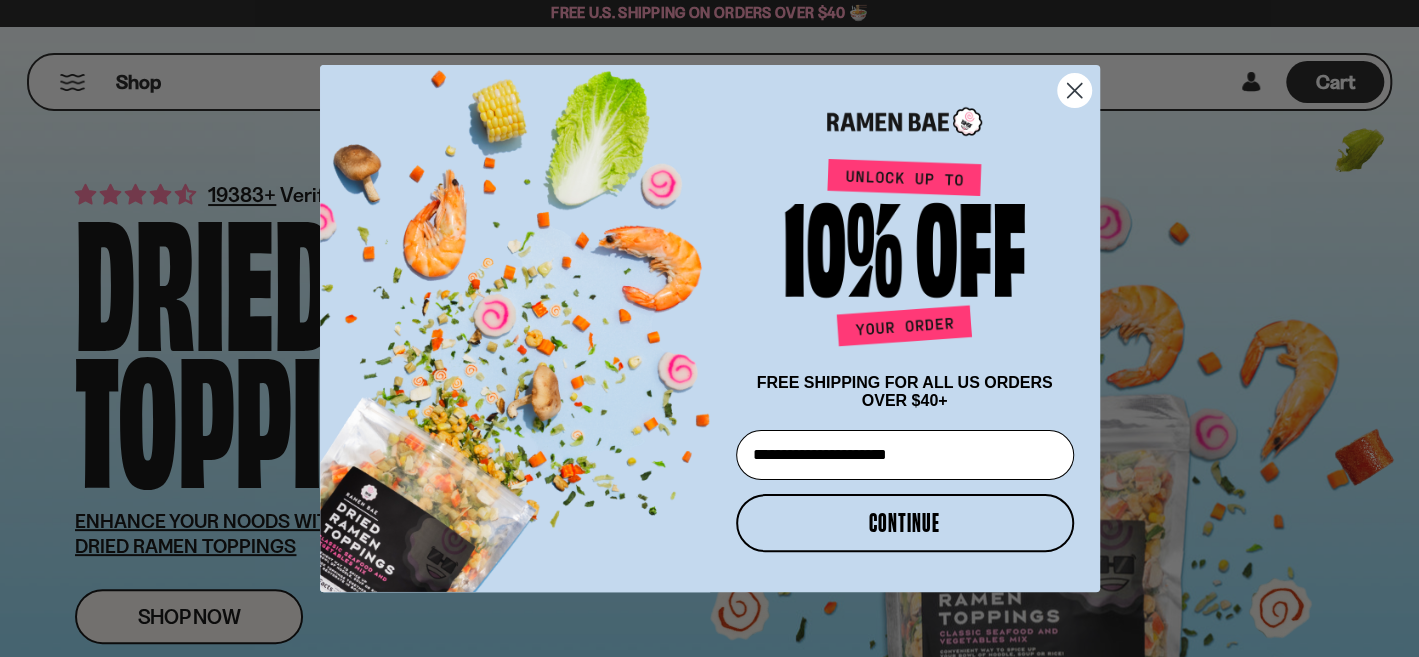 type on "**********" 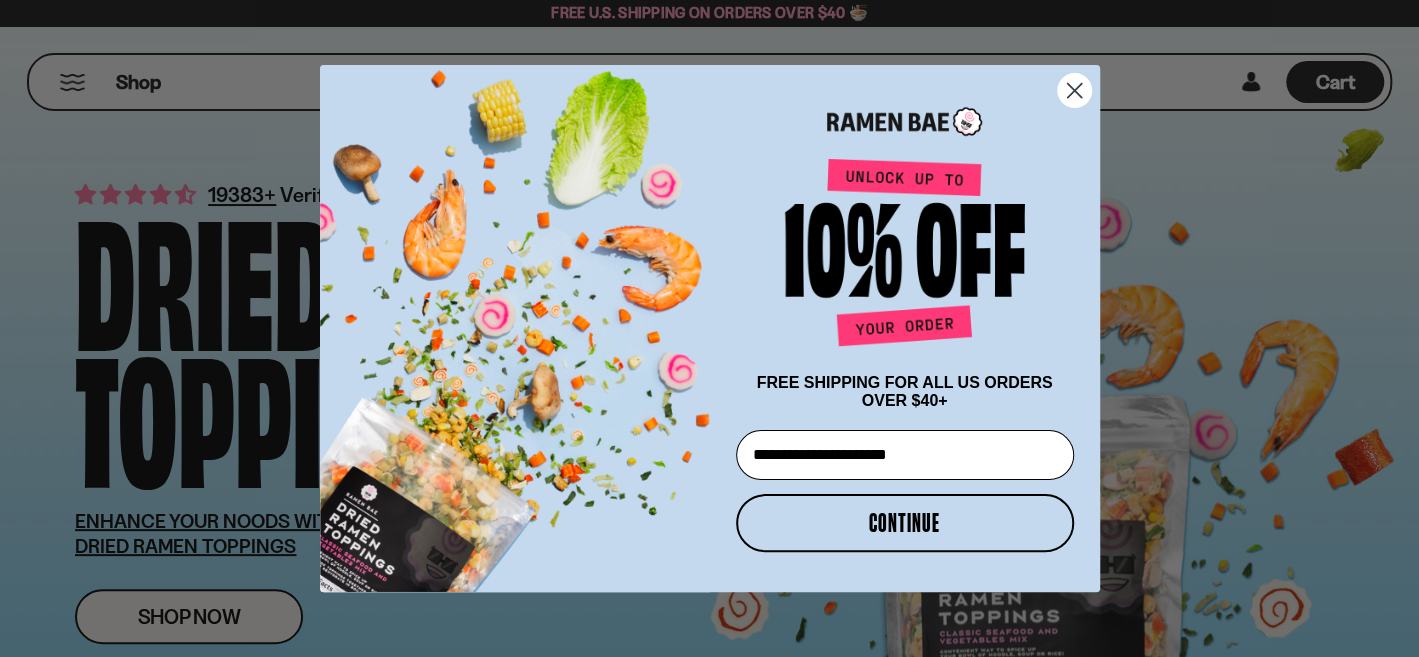 click on "CONTINUE" at bounding box center [905, 523] 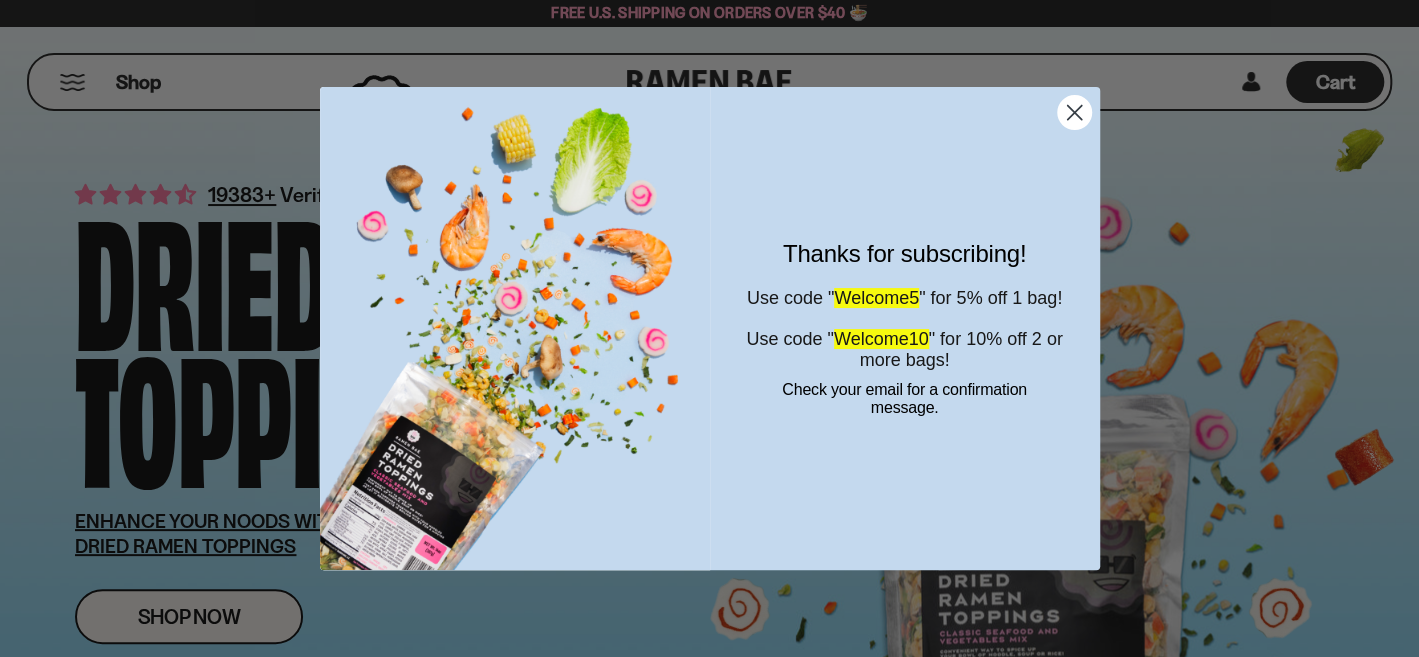 click 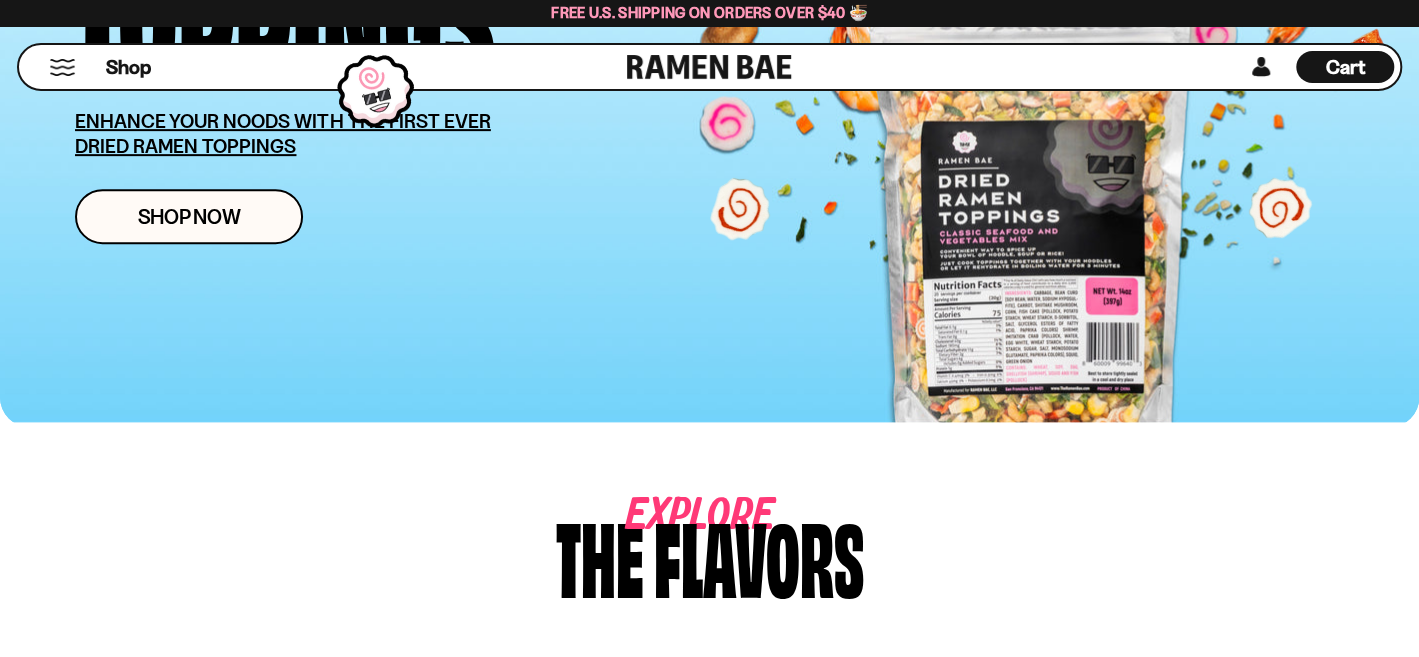scroll, scrollTop: 0, scrollLeft: 0, axis: both 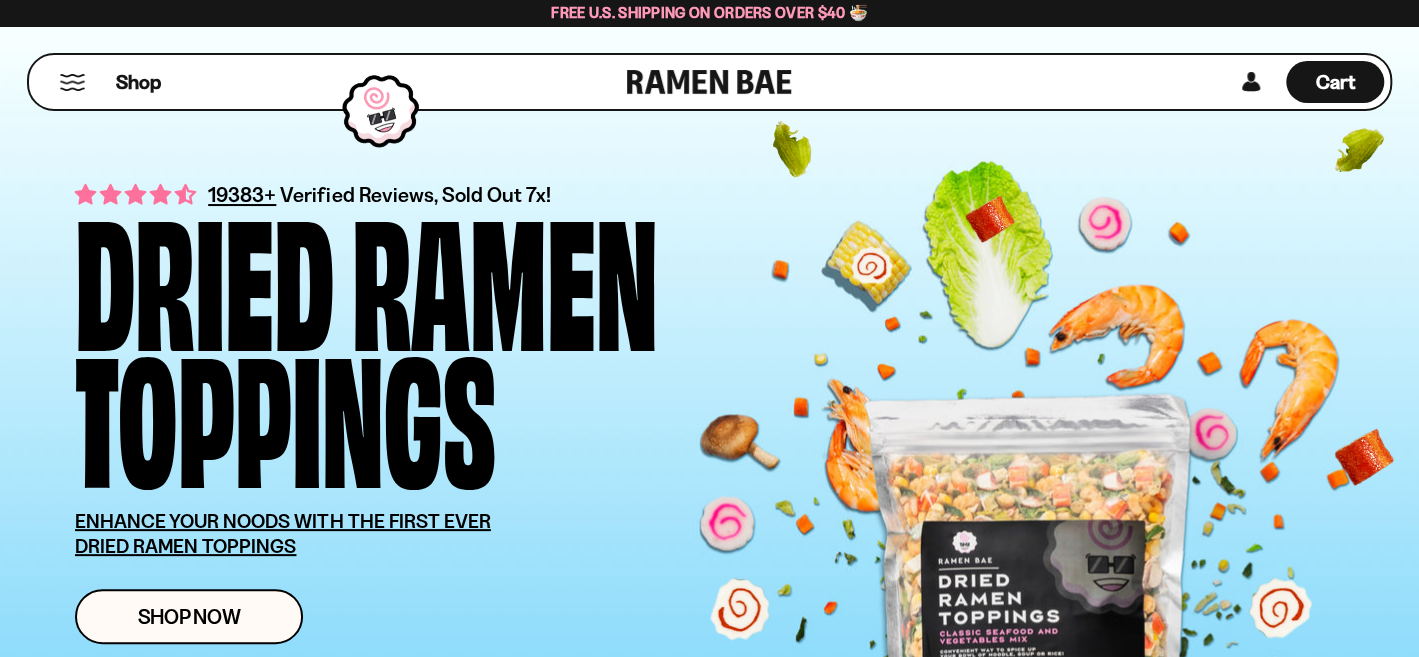 click at bounding box center (72, 82) 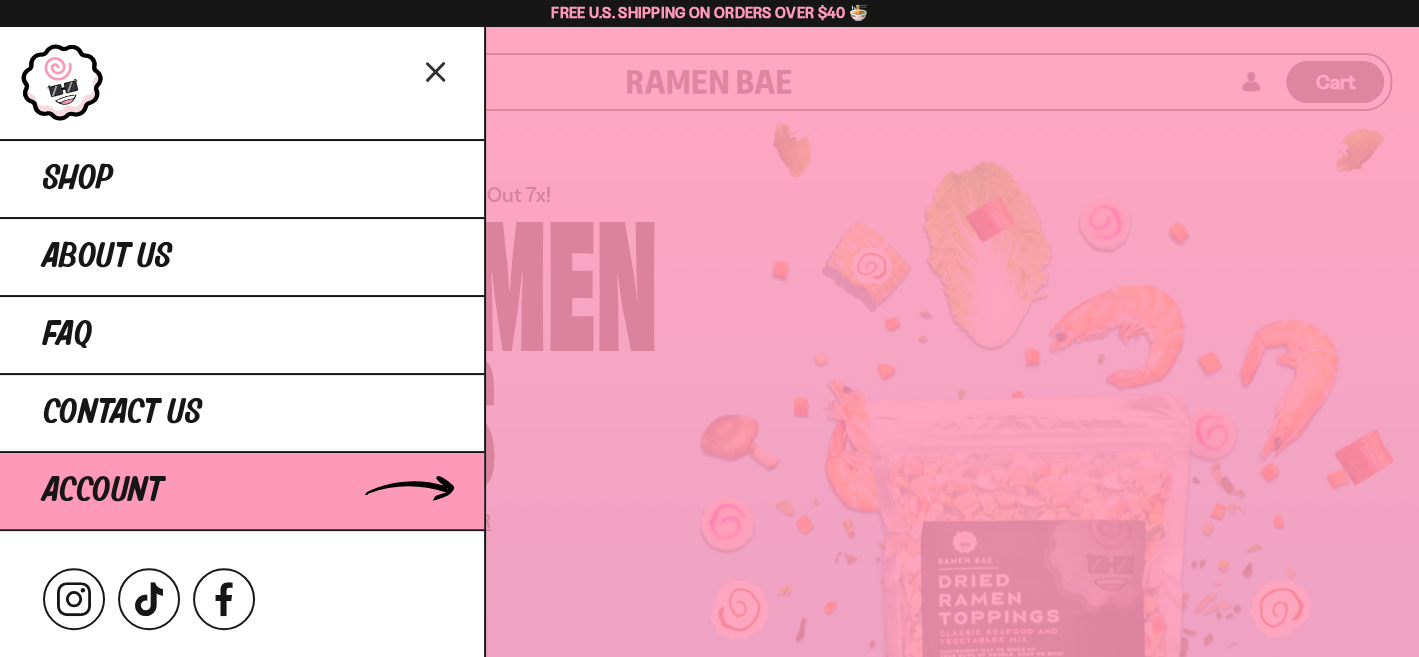 click on "Account" at bounding box center [242, 491] 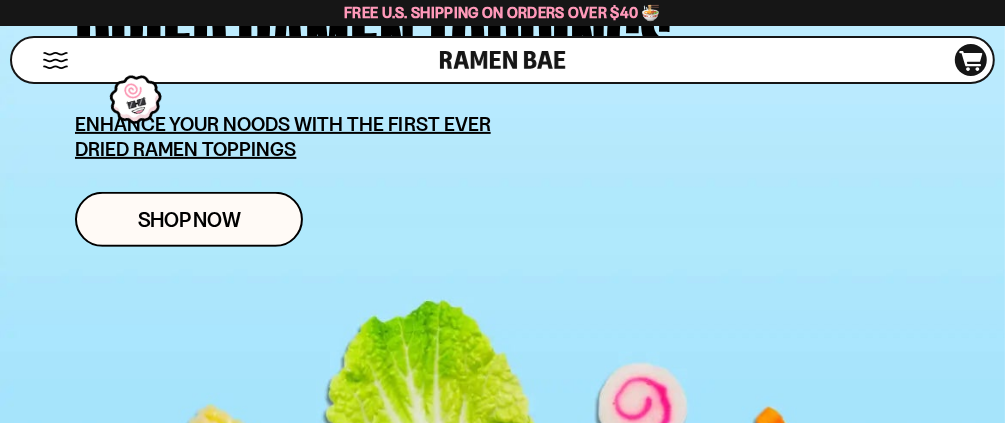 scroll, scrollTop: 500, scrollLeft: 0, axis: vertical 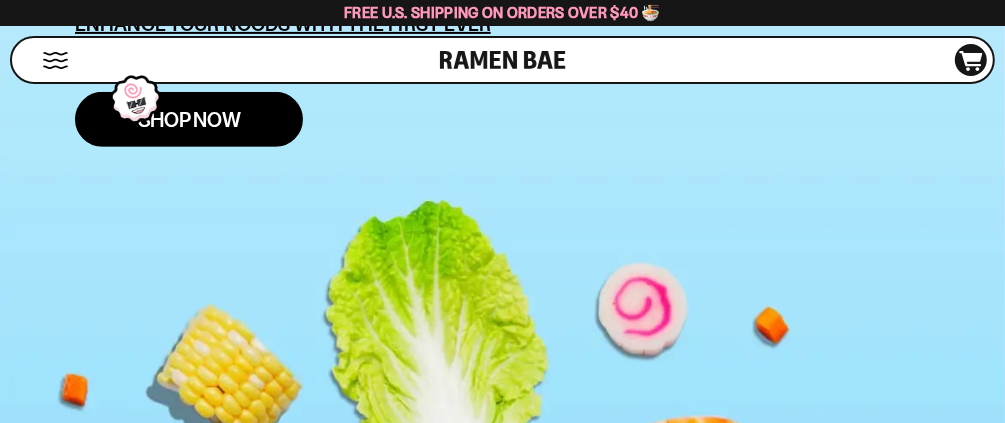 click on "Shop Now" at bounding box center (189, 119) 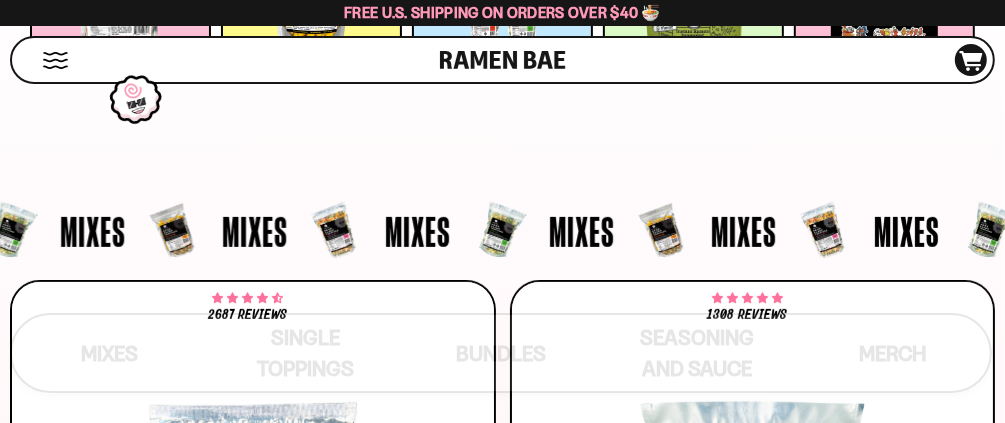 scroll, scrollTop: 400, scrollLeft: 0, axis: vertical 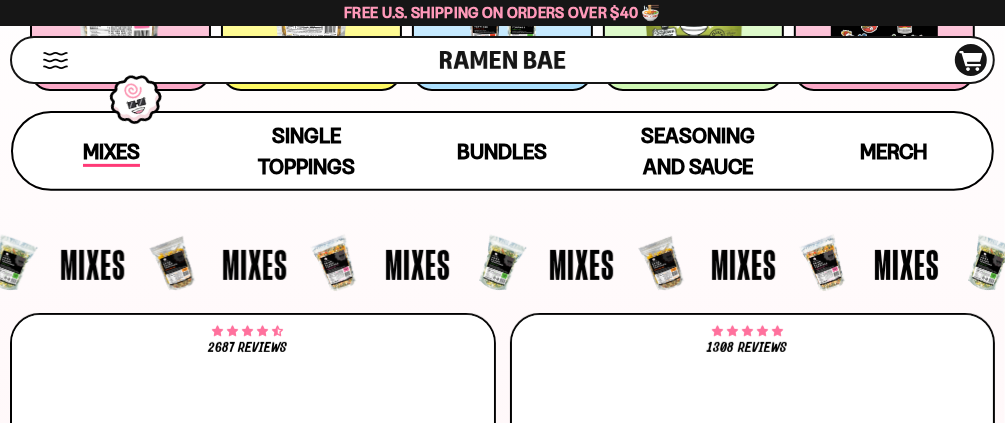 click on "Mixes" at bounding box center (111, 153) 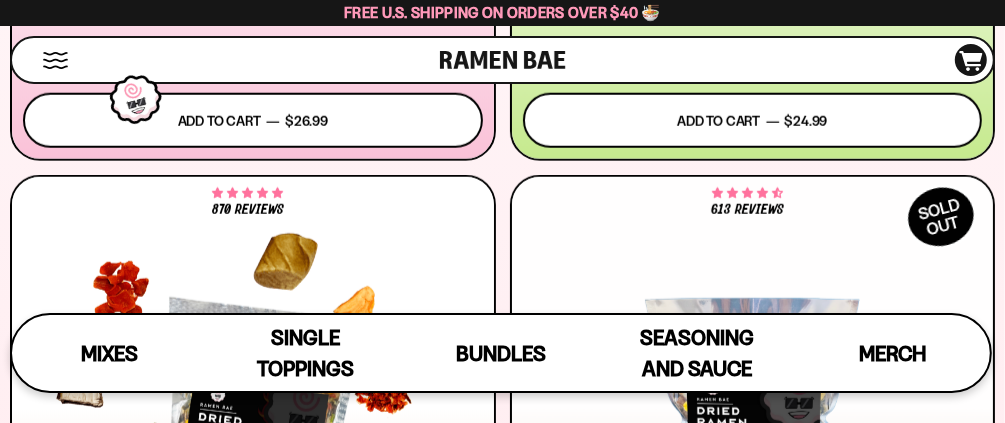 scroll, scrollTop: 1011, scrollLeft: 0, axis: vertical 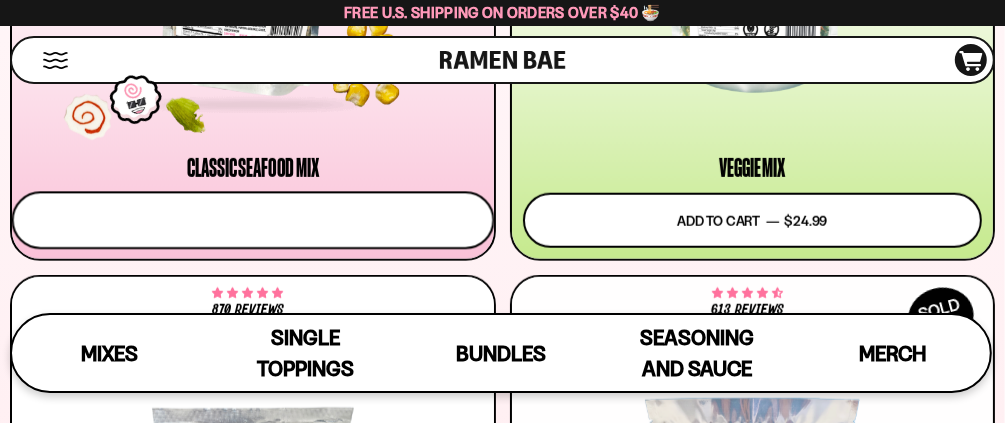 click on "Add to cart
Add
—
Regular price
$26.99
Regular price
Sale price
$26.99
Unit price
/
per" at bounding box center (253, 221) 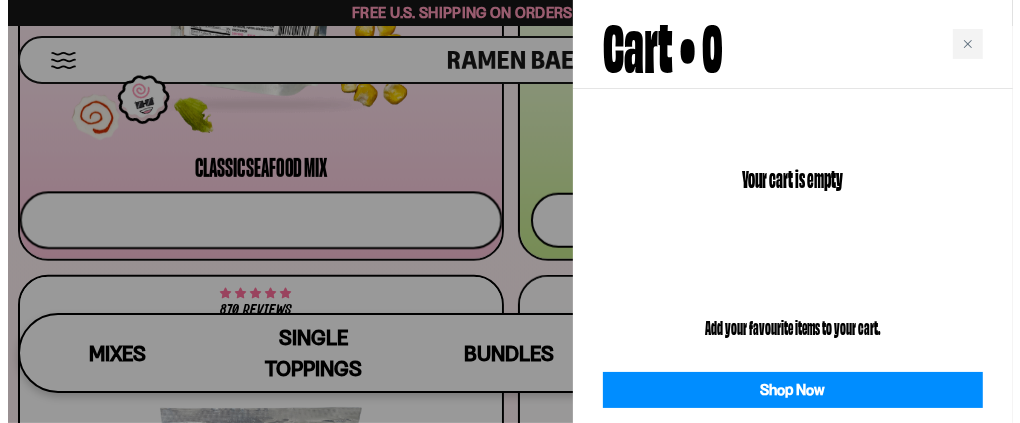 scroll, scrollTop: 1014, scrollLeft: 0, axis: vertical 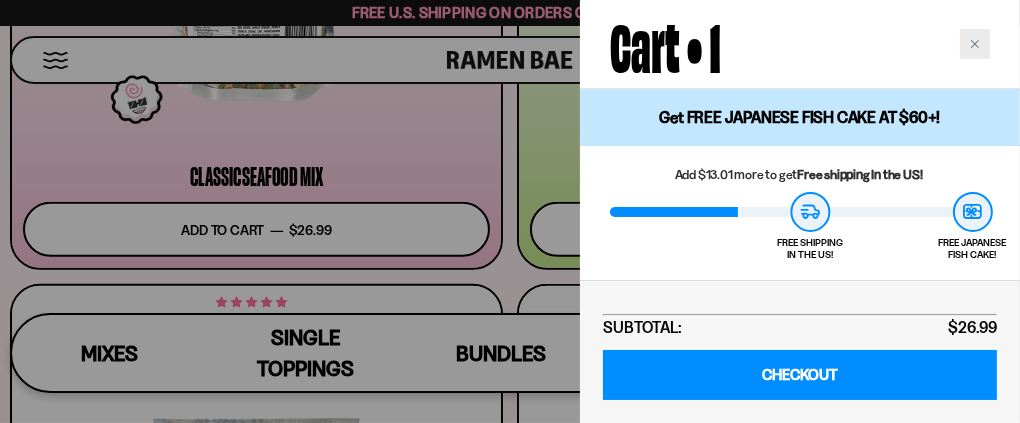 click 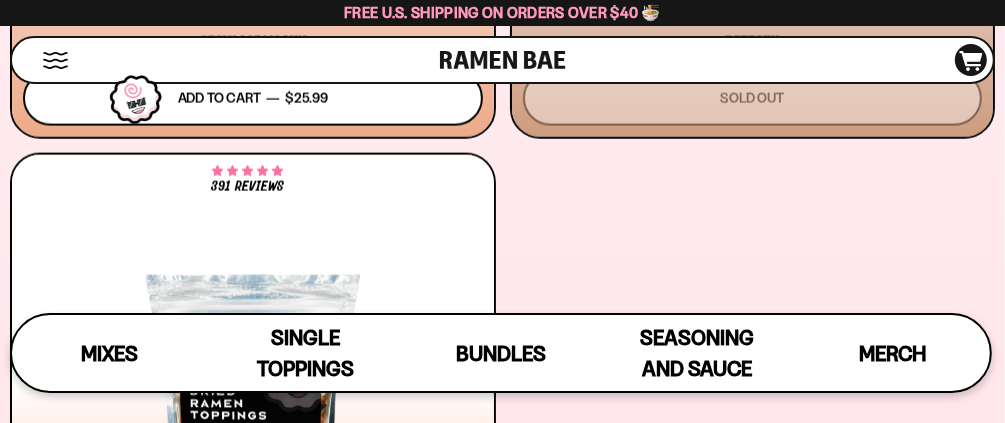scroll, scrollTop: 1588, scrollLeft: 0, axis: vertical 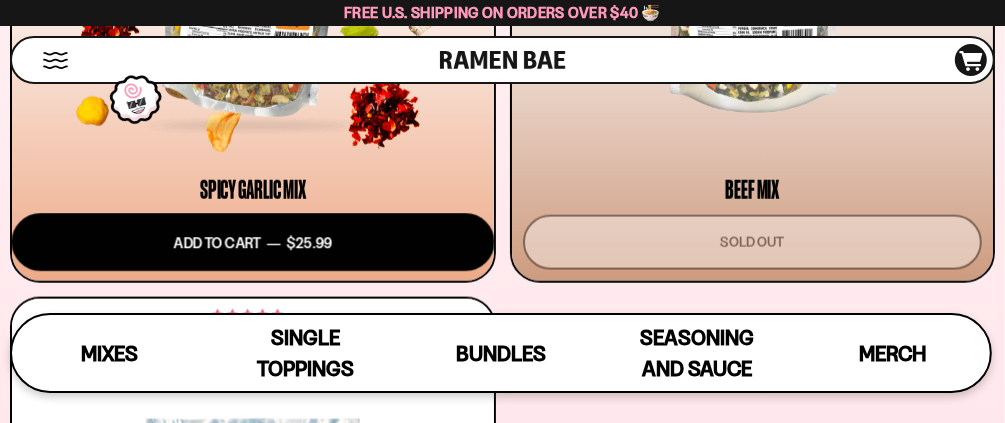click on "Add to cart
Add
—
Regular price
$25.99
Regular price
Sale price
$25.99
Unit price
/
per" at bounding box center (253, 242) 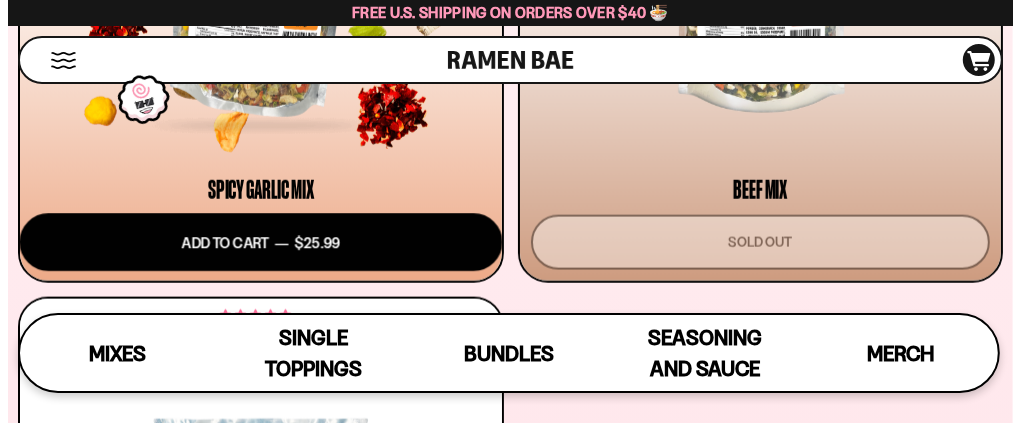 scroll, scrollTop: 1600, scrollLeft: 0, axis: vertical 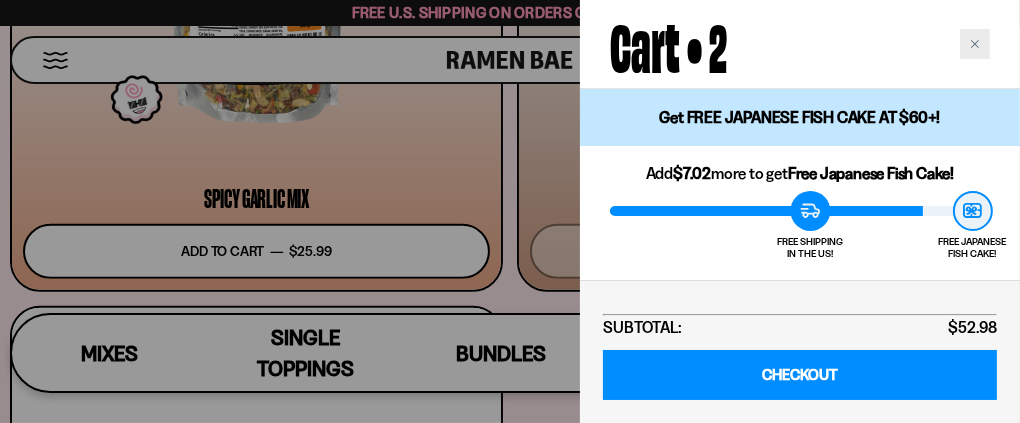 click 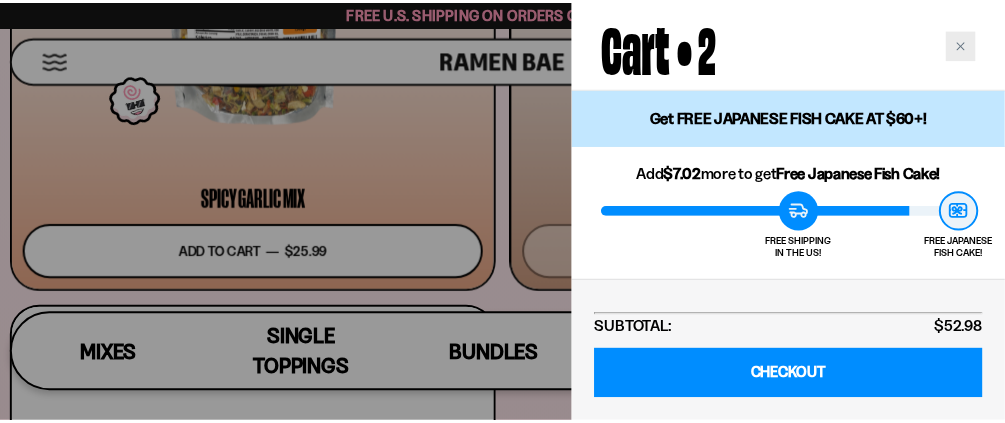 scroll, scrollTop: 1588, scrollLeft: 0, axis: vertical 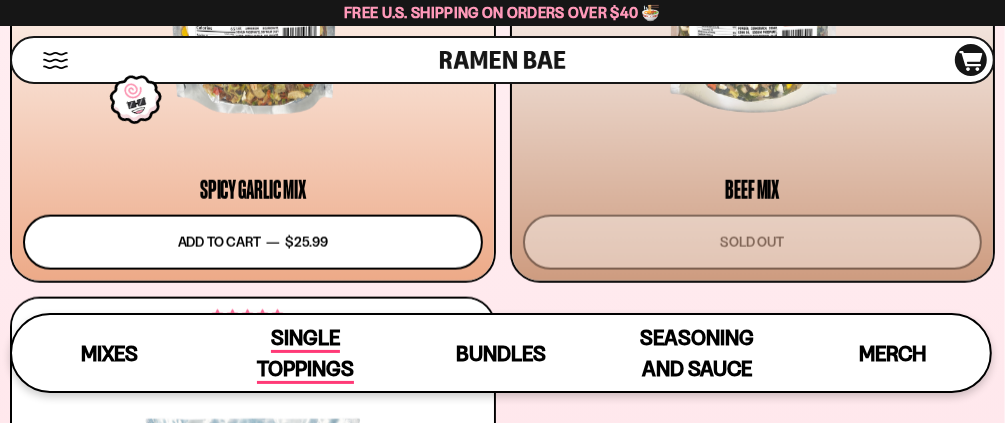 click on "Single Toppings" at bounding box center (305, 354) 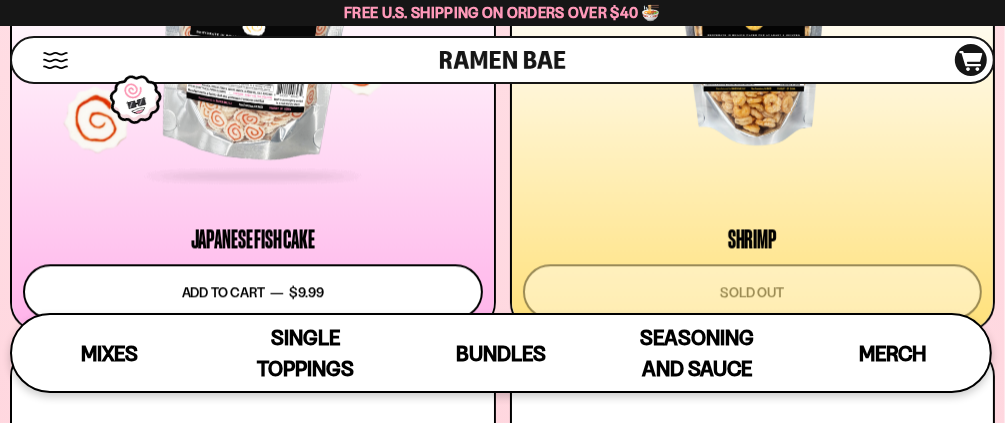 scroll, scrollTop: 2876, scrollLeft: 0, axis: vertical 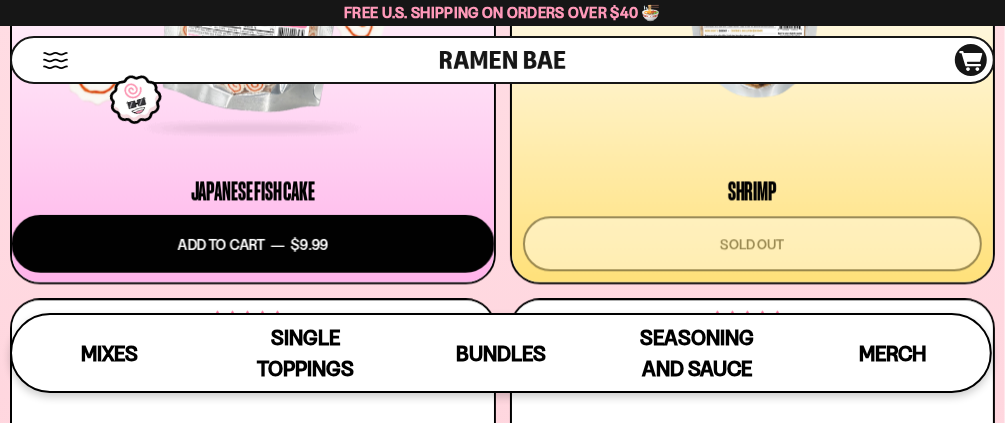 click on "Add to cart
Add
—
Regular price
$9.99
Regular price
Sale price
$9.99
Unit price
/
per" at bounding box center (253, 244) 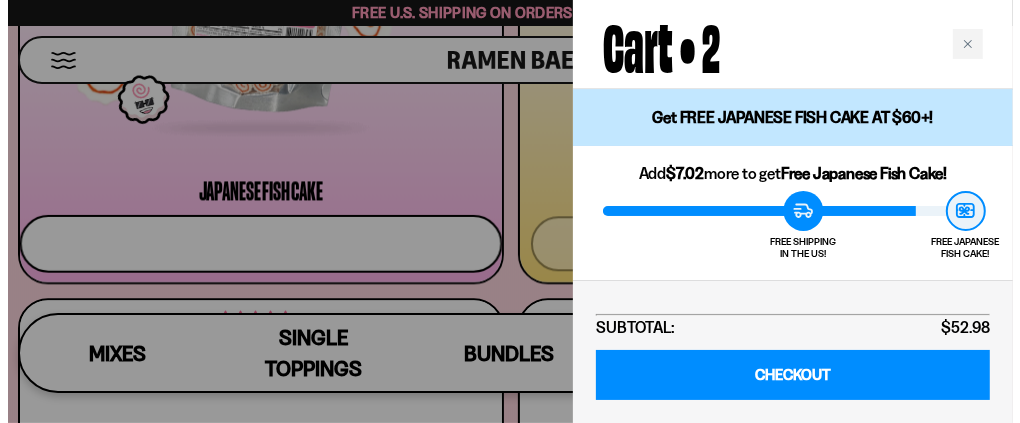 scroll, scrollTop: 2906, scrollLeft: 0, axis: vertical 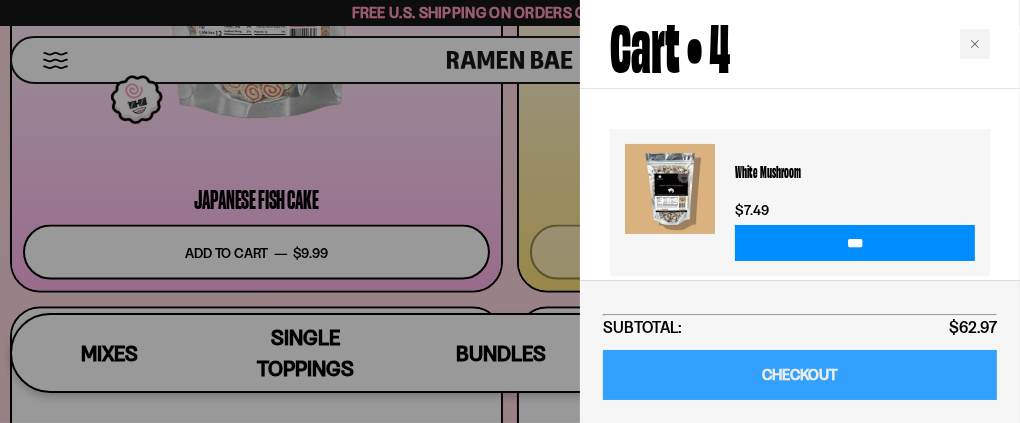 click on "CHECKOUT" at bounding box center (800, 375) 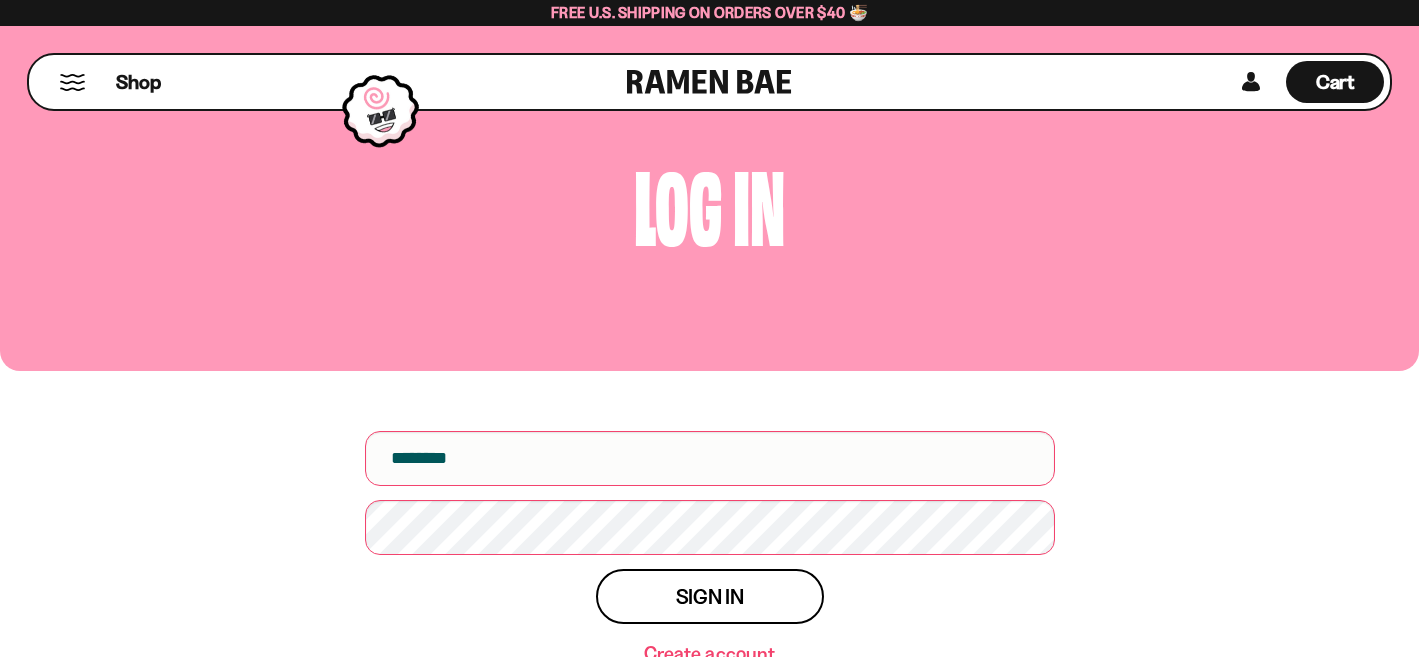 scroll, scrollTop: 0, scrollLeft: 0, axis: both 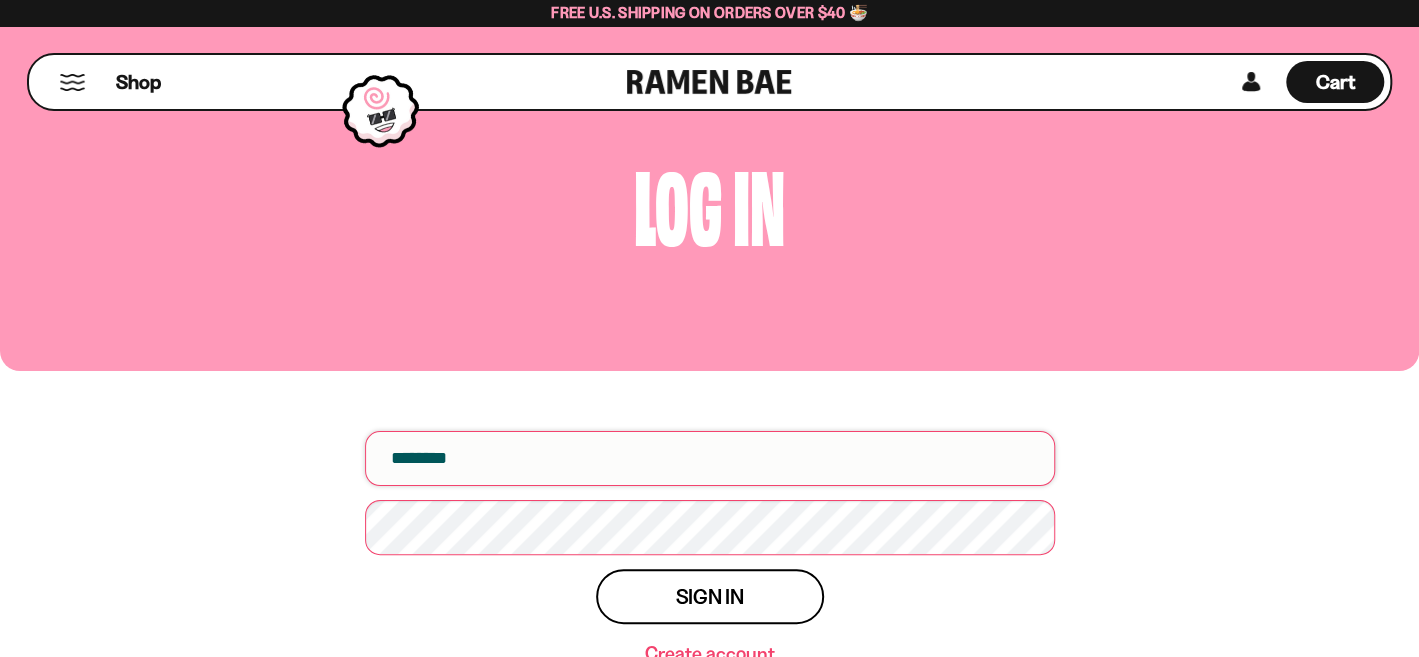 click at bounding box center [710, 458] 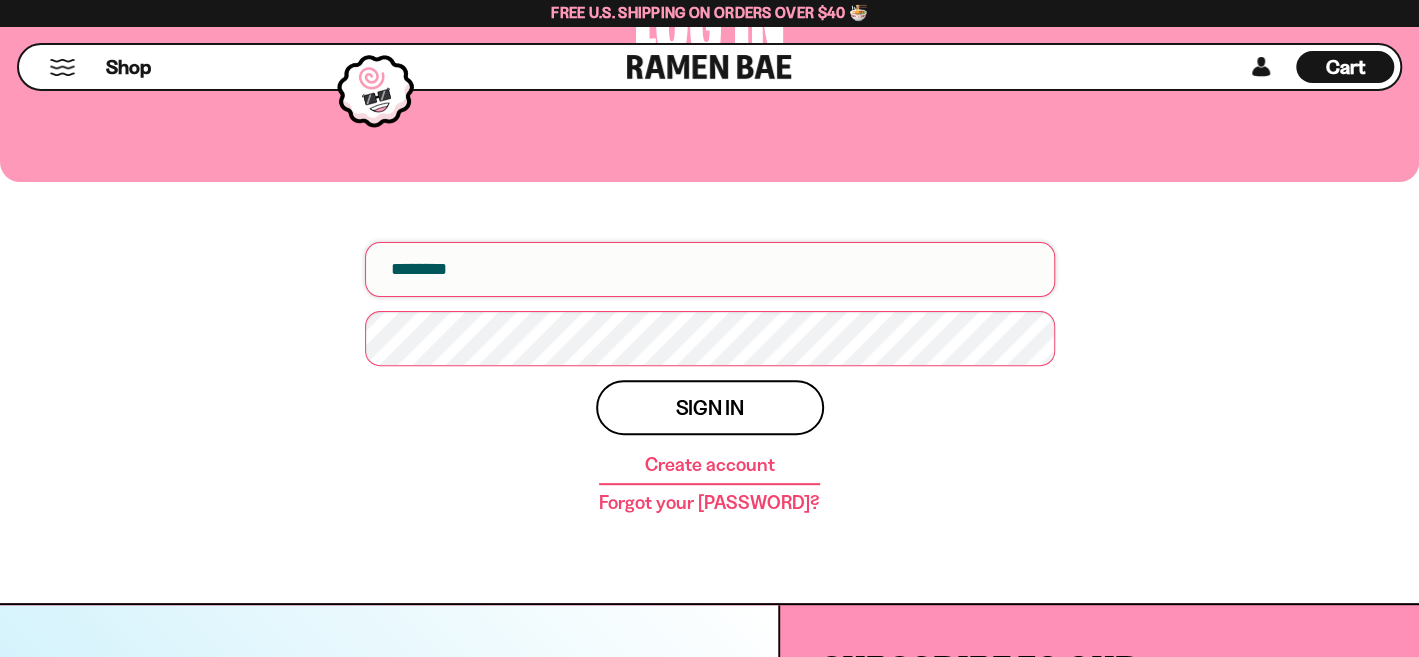 scroll, scrollTop: 200, scrollLeft: 0, axis: vertical 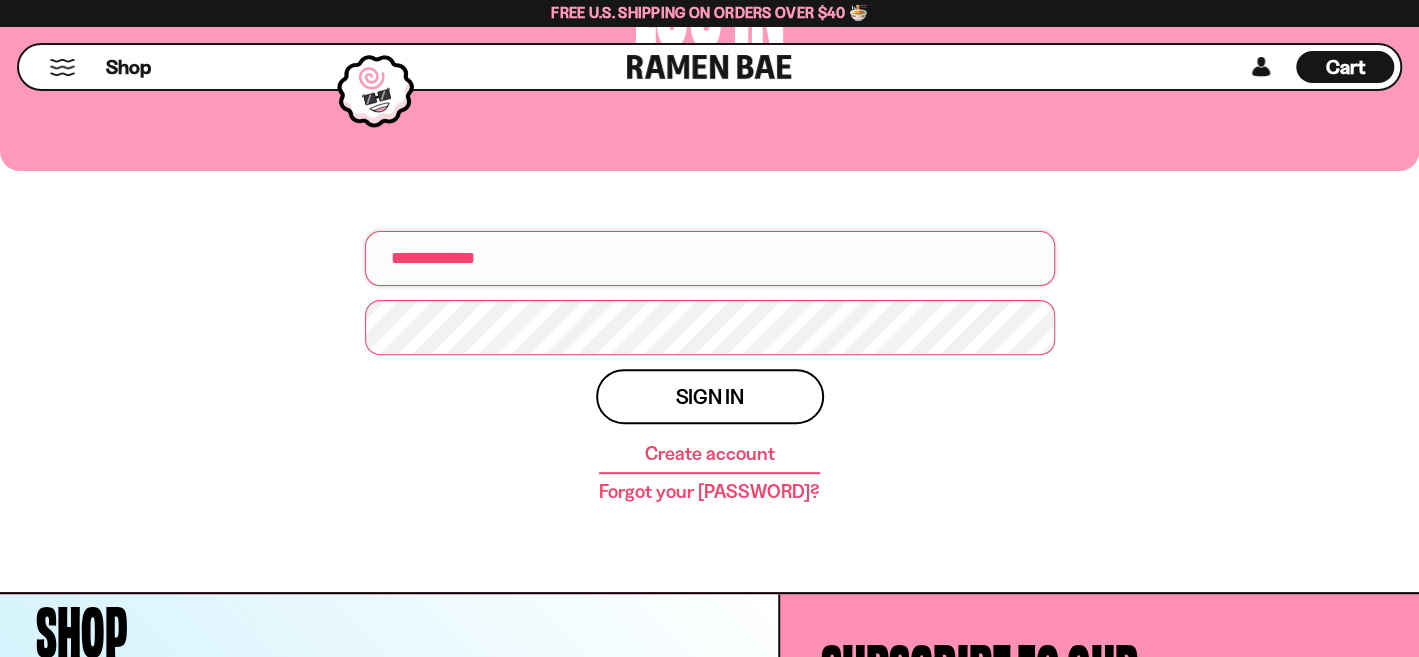 type on "**********" 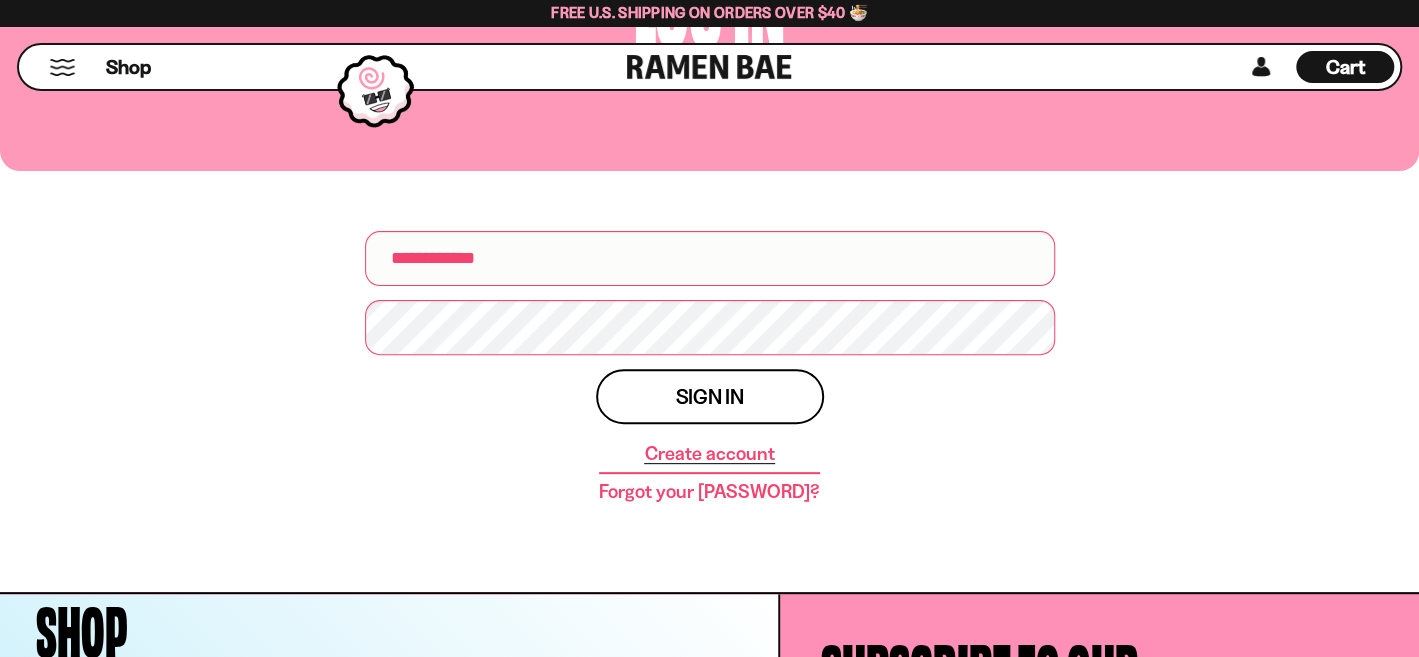 click on "Create account" at bounding box center [709, 454] 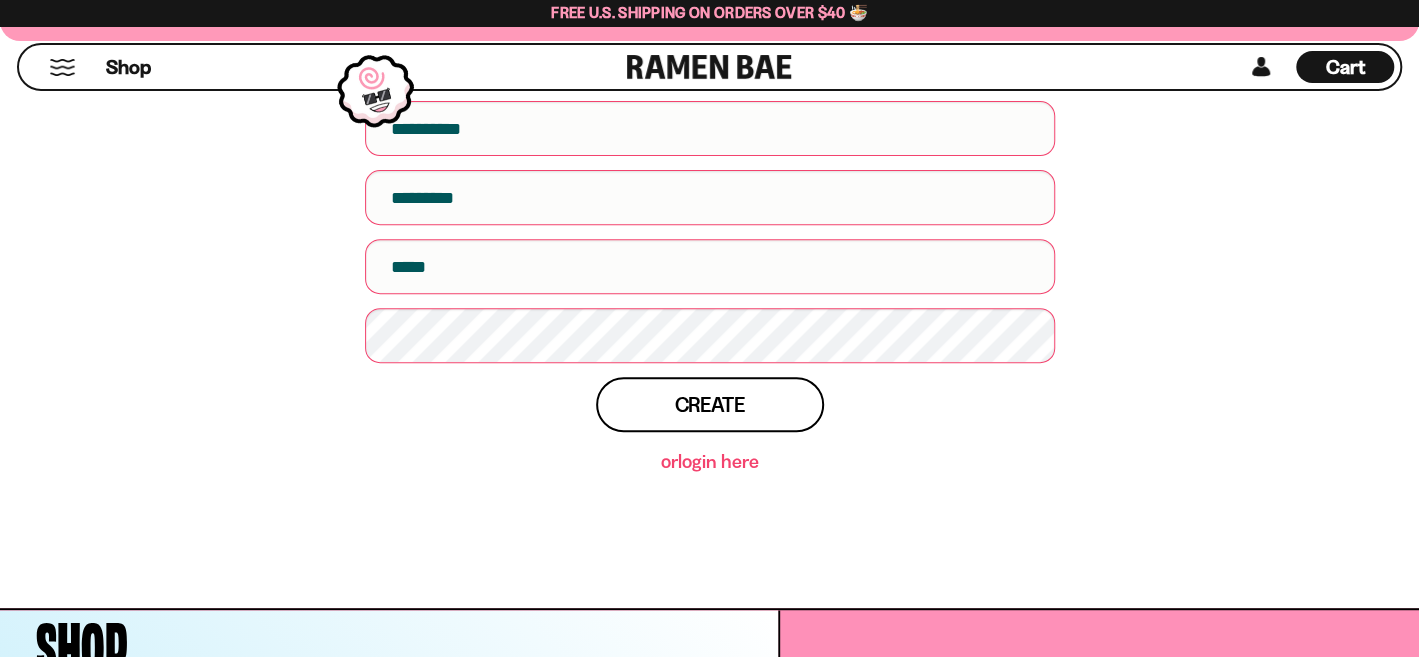 scroll, scrollTop: 300, scrollLeft: 0, axis: vertical 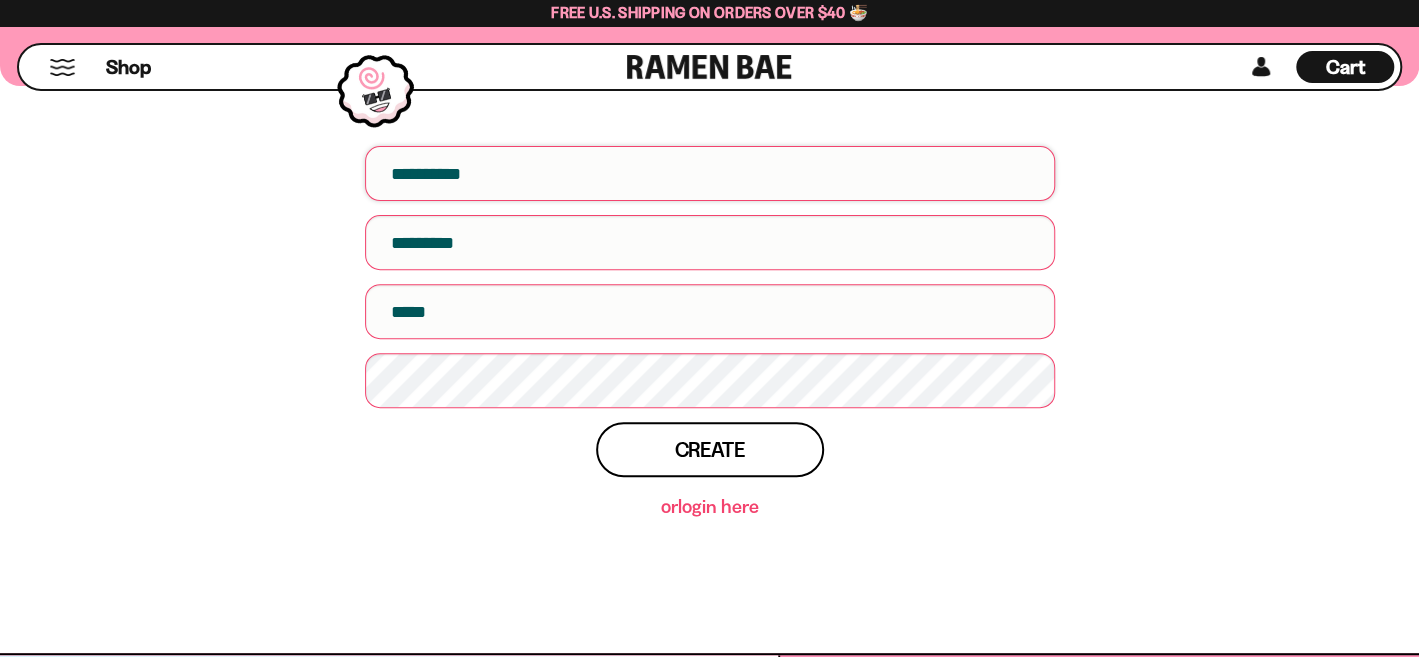 click on "First name" at bounding box center (710, 173) 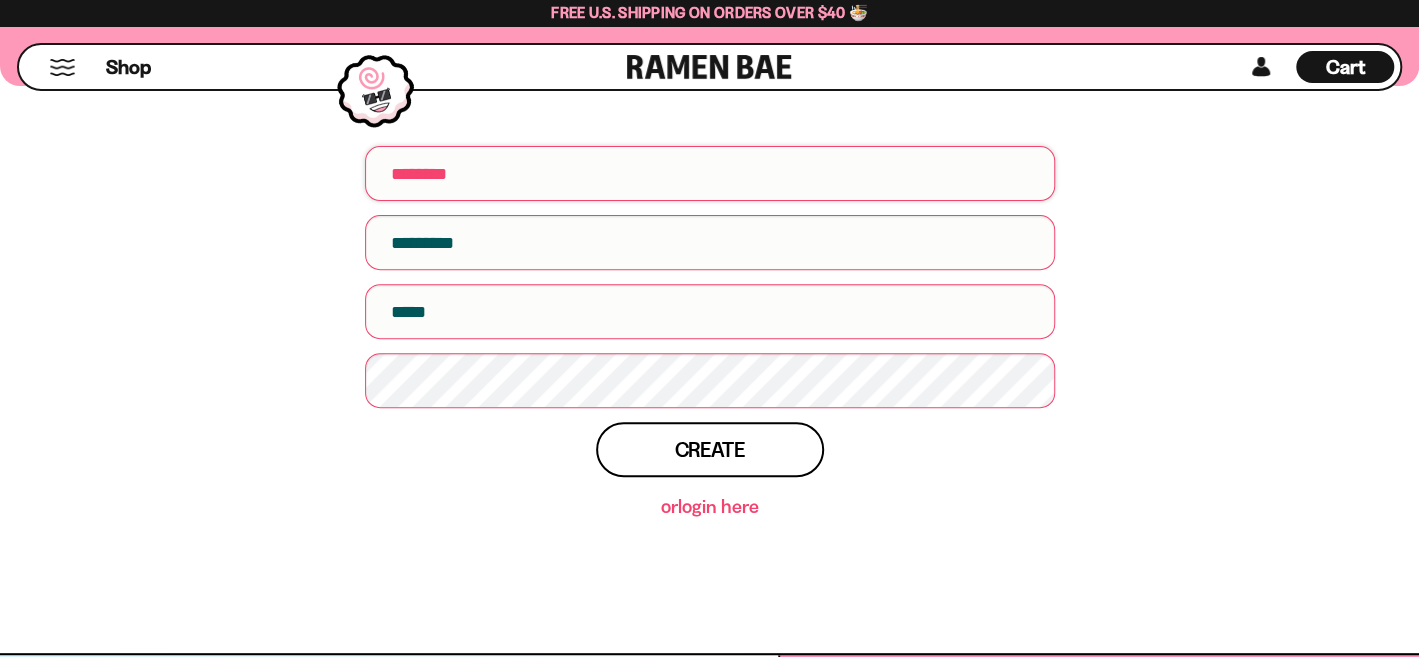 type on "*******" 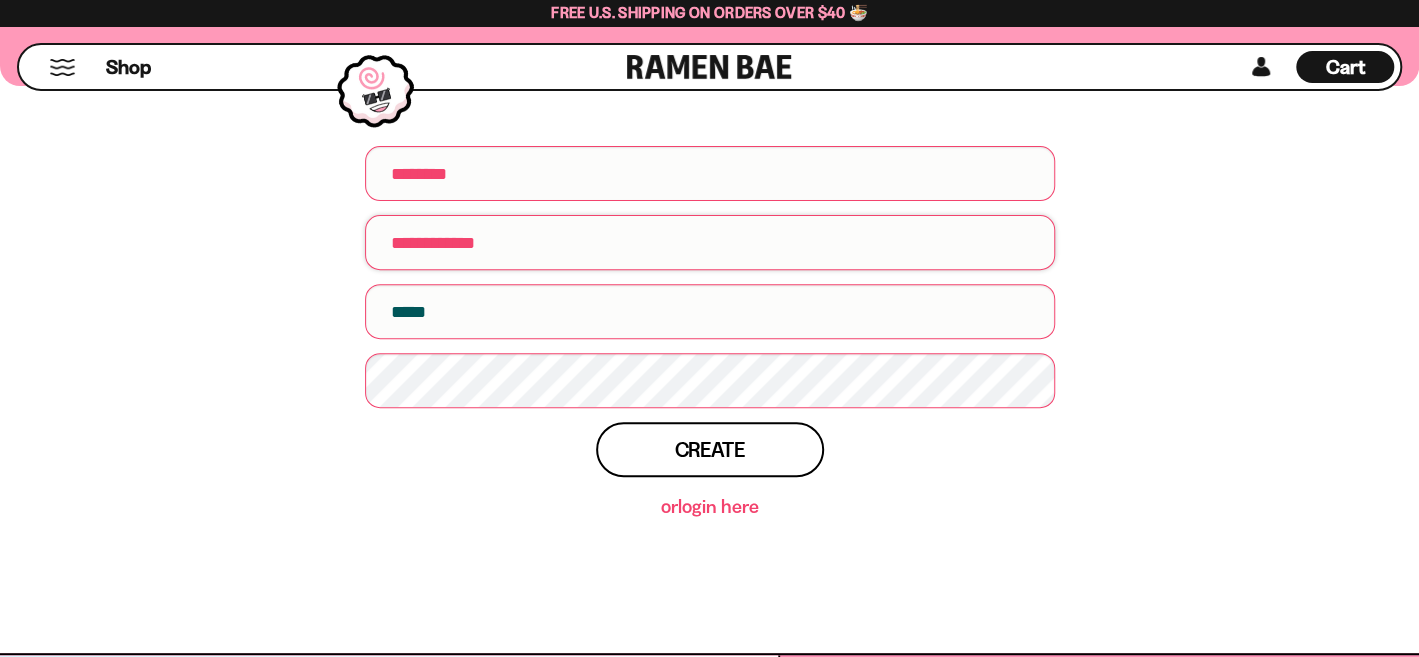 type on "**********" 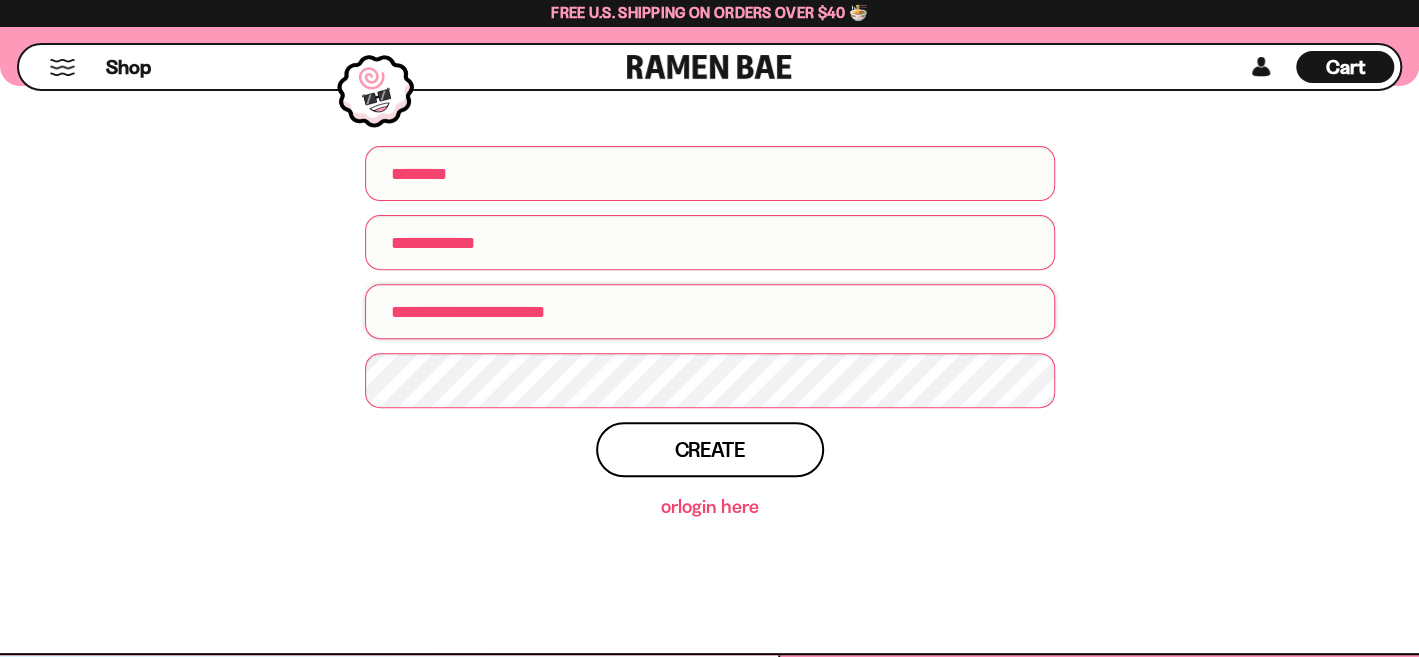 type on "**********" 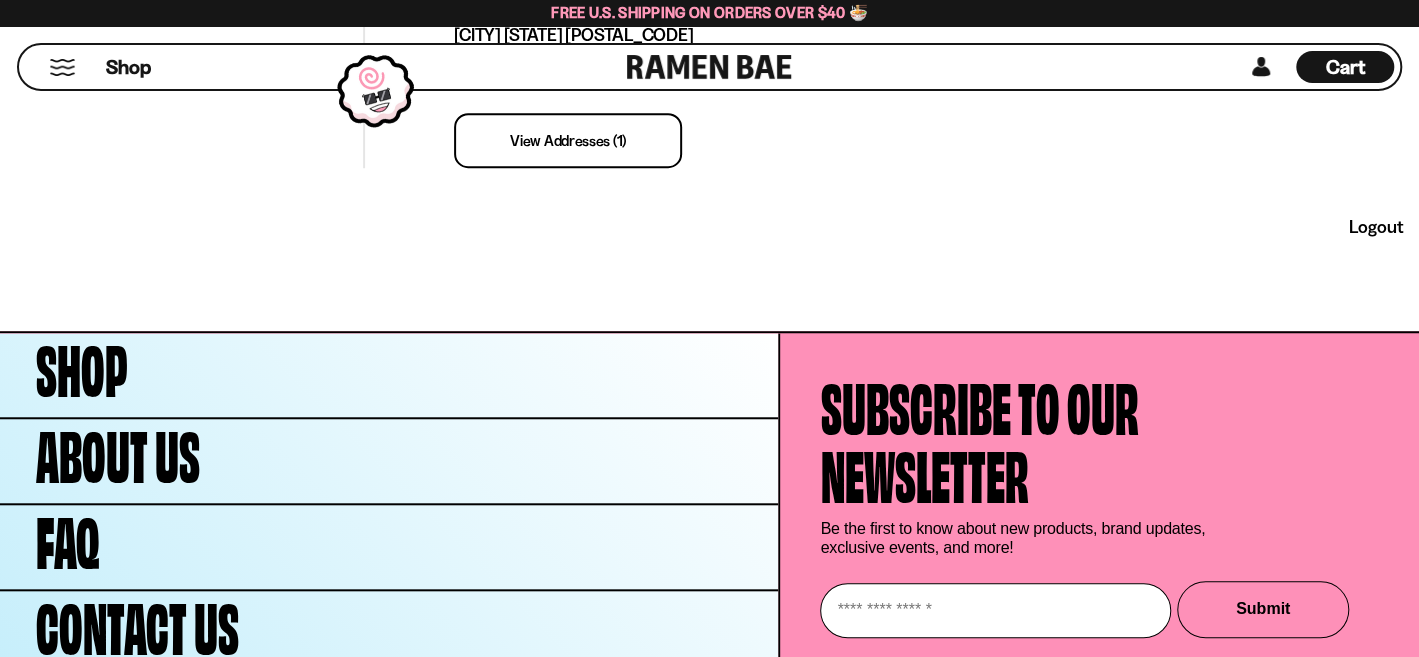 scroll, scrollTop: 775, scrollLeft: 0, axis: vertical 